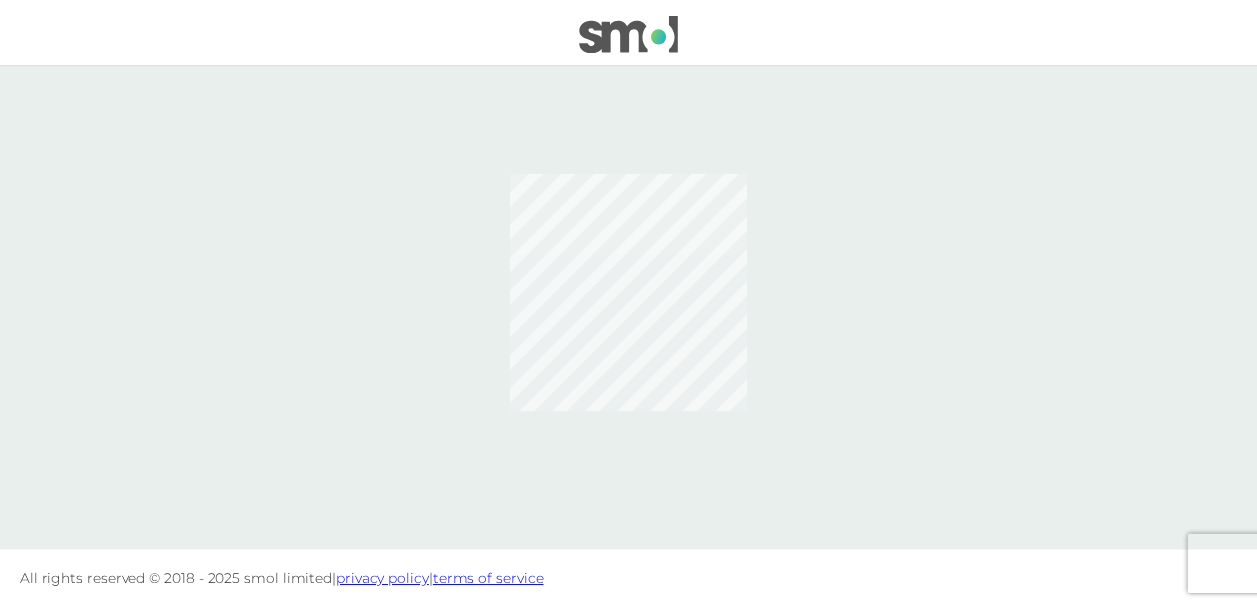 scroll, scrollTop: 0, scrollLeft: 0, axis: both 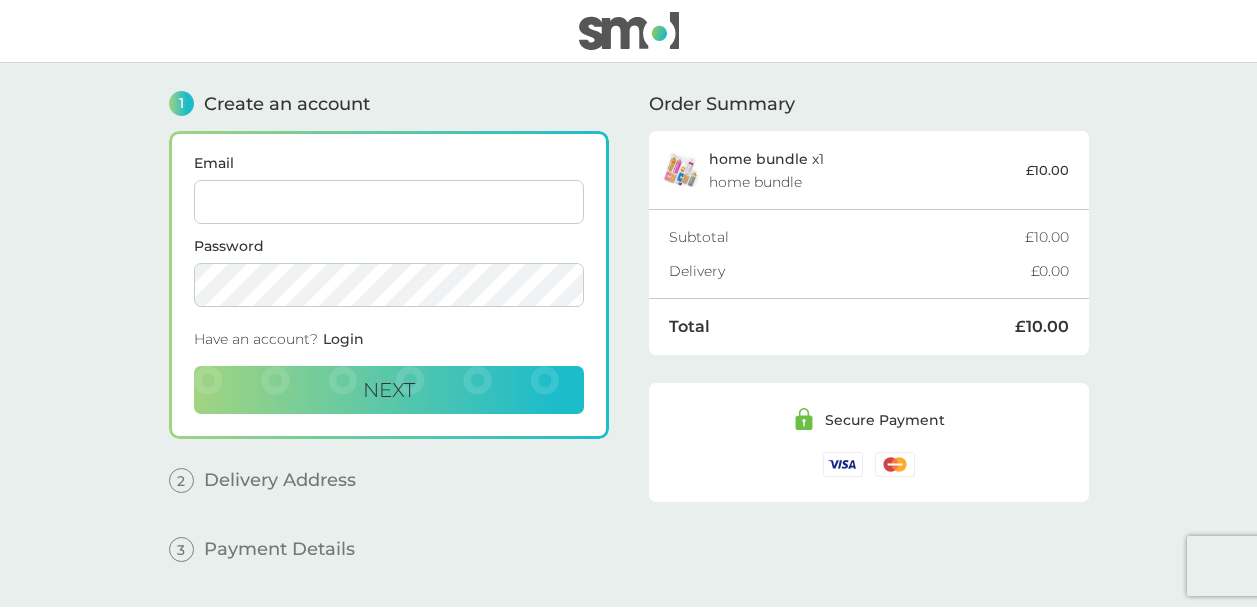 click on "Email" at bounding box center (389, 202) 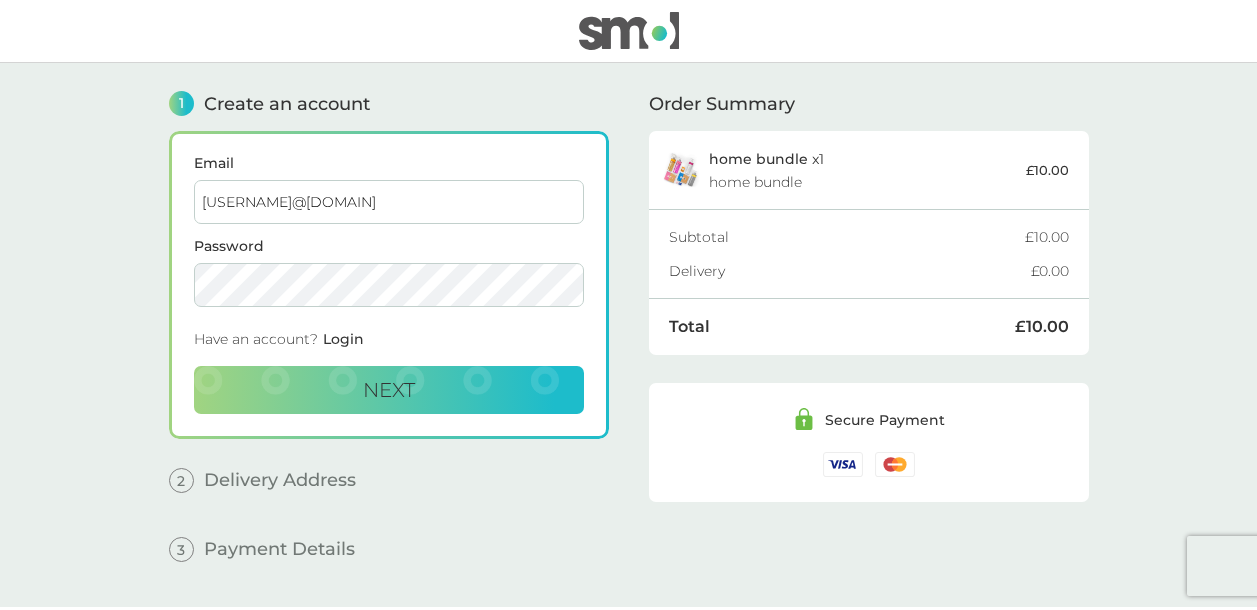 type on "[USERNAME]@[DOMAIN]" 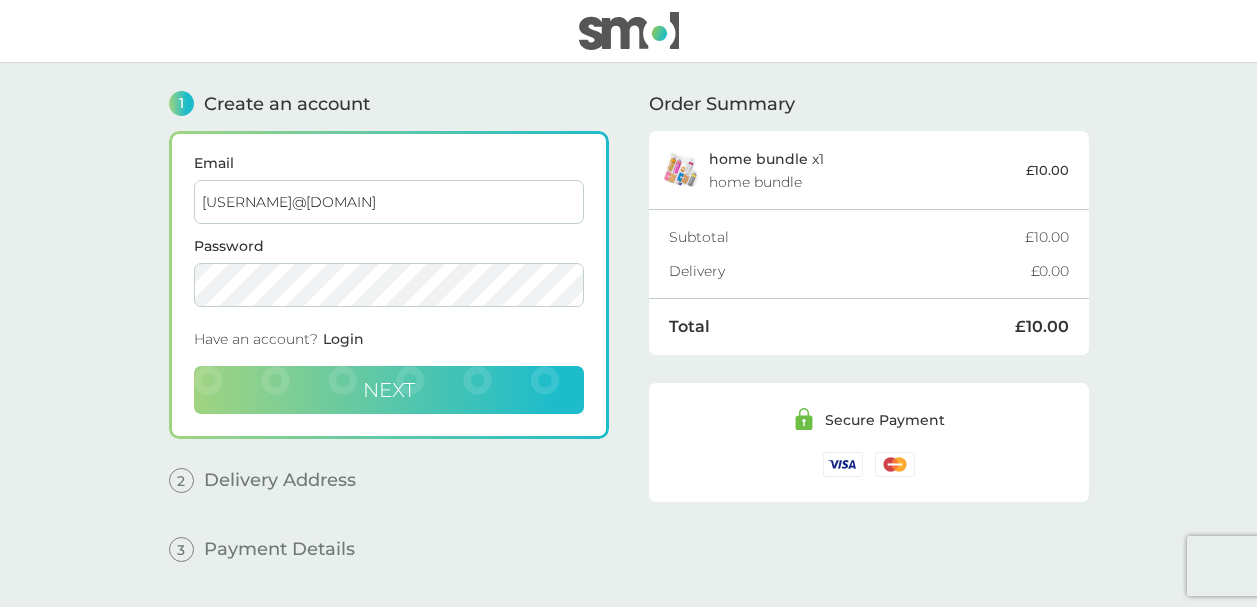 click on "Next" at bounding box center (389, 390) 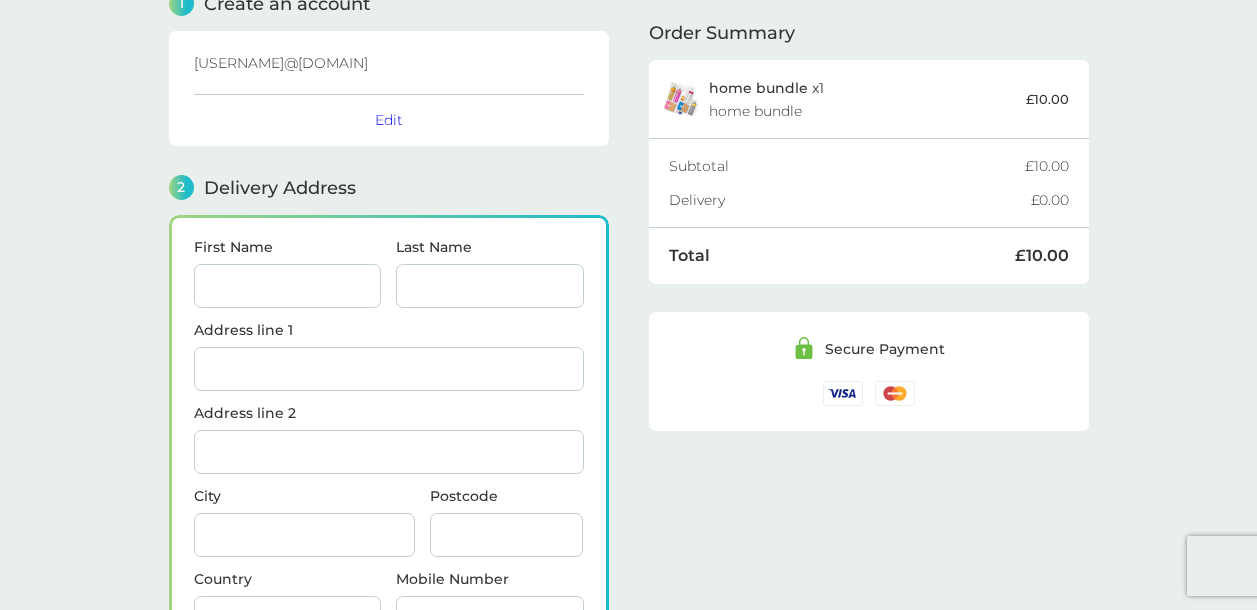 scroll, scrollTop: 246, scrollLeft: 0, axis: vertical 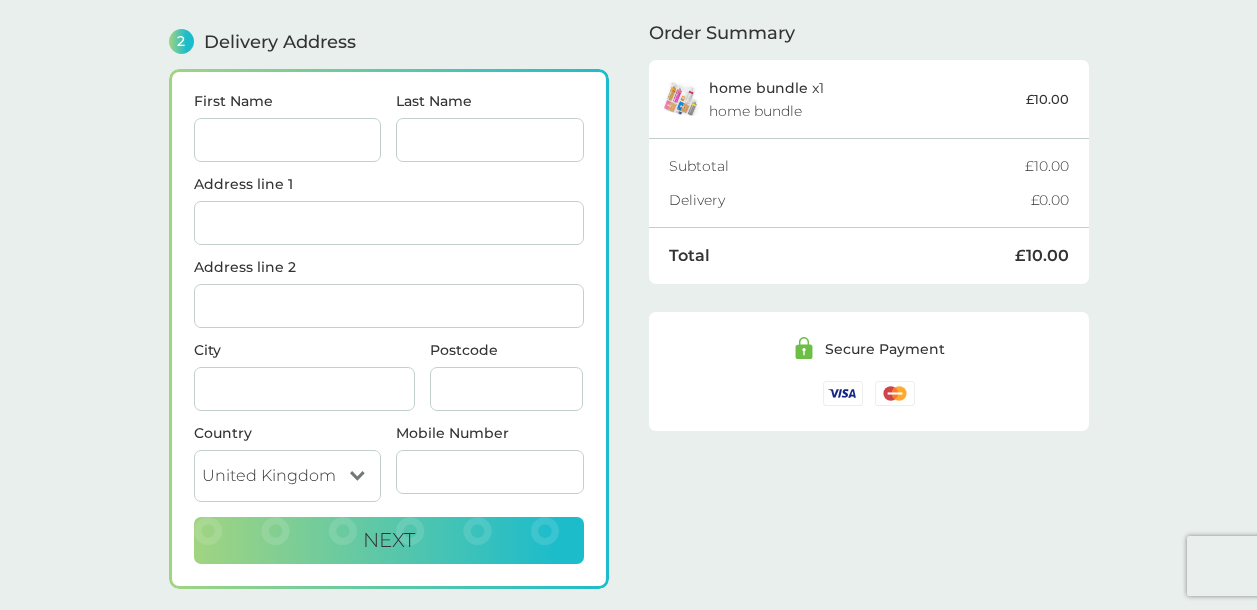 click on "First Name" at bounding box center (288, 140) 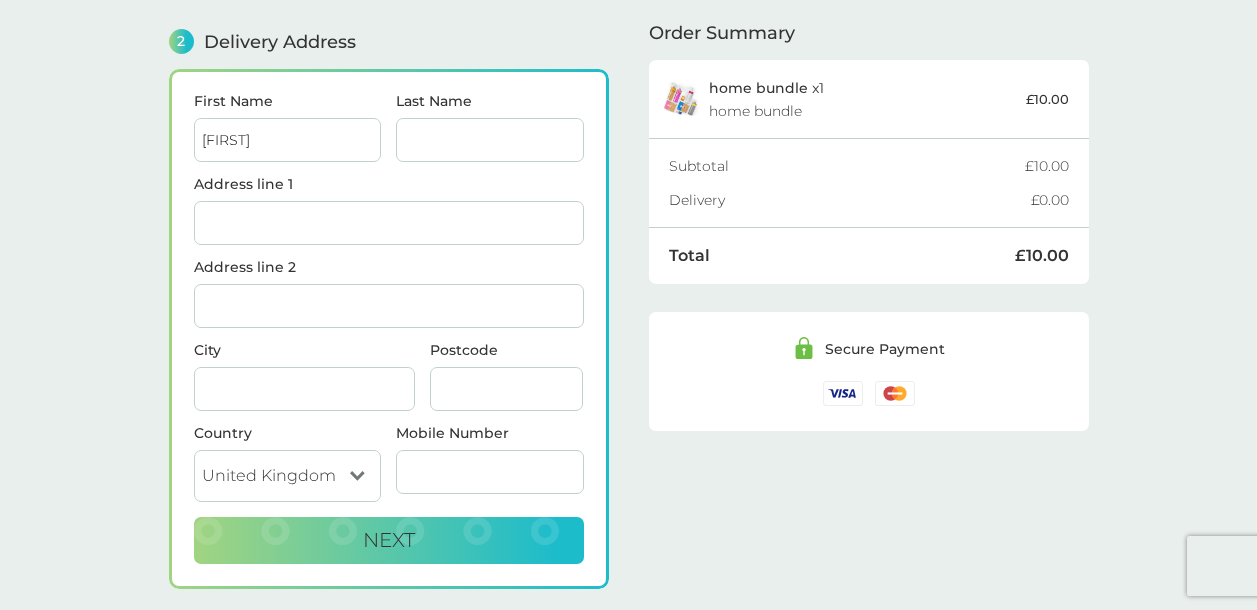 type on "[FIRST]" 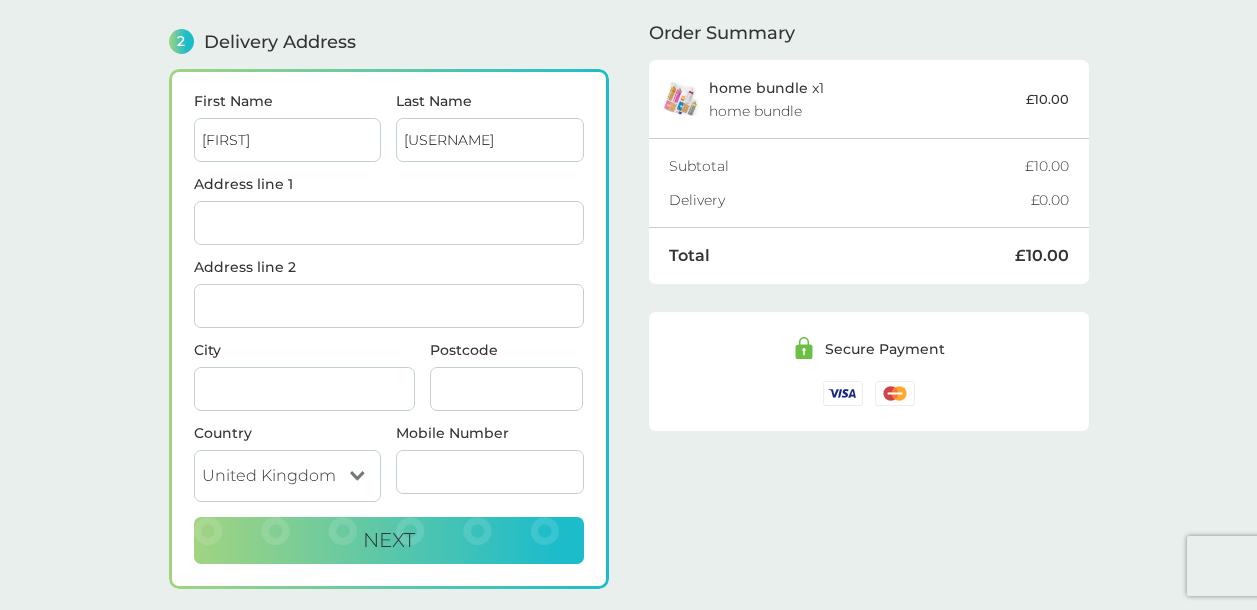 type on "[USERNAME]" 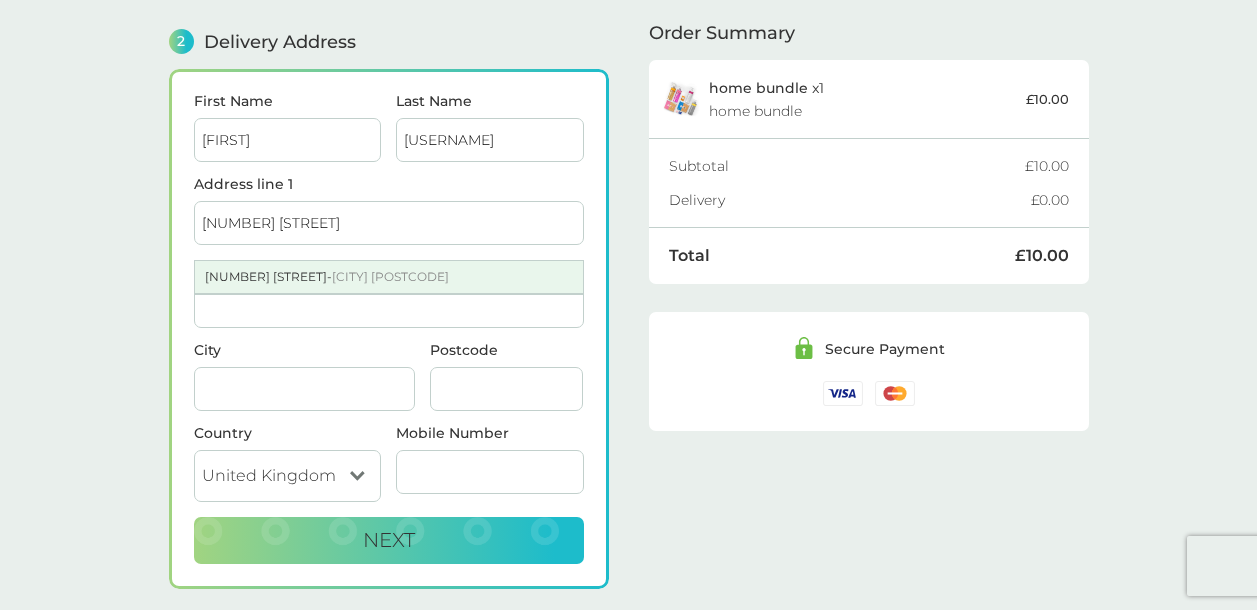click on "[NUMBER] [STREET] - [CITY] [POSTCODE]" at bounding box center (389, 277) 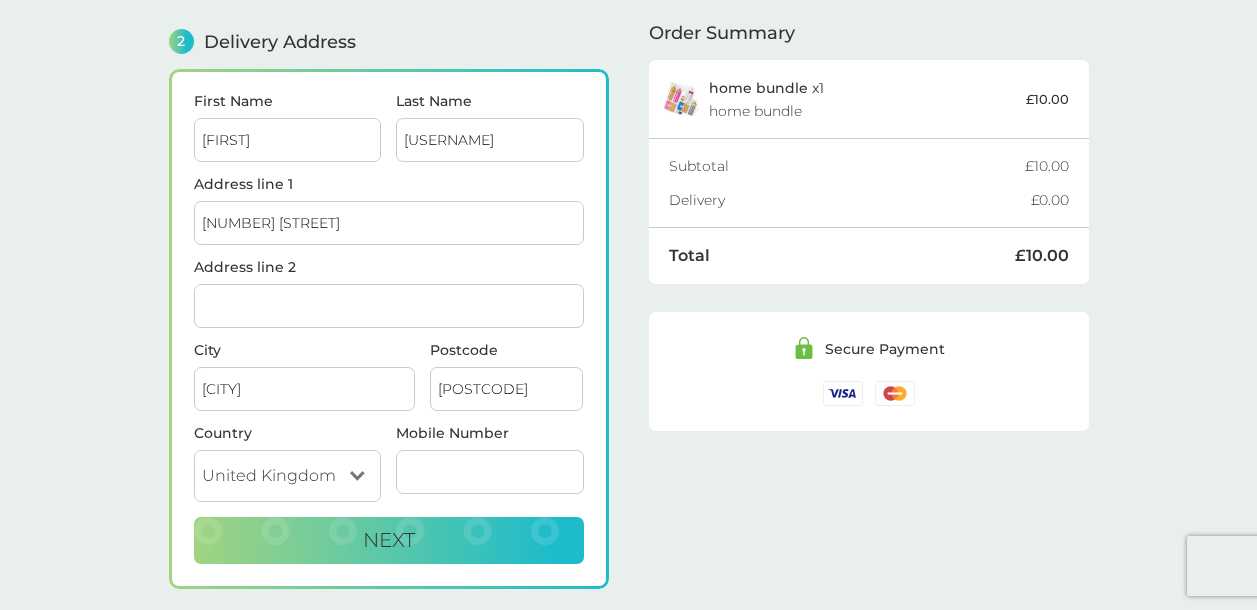 click on "Address line 2" at bounding box center [389, 306] 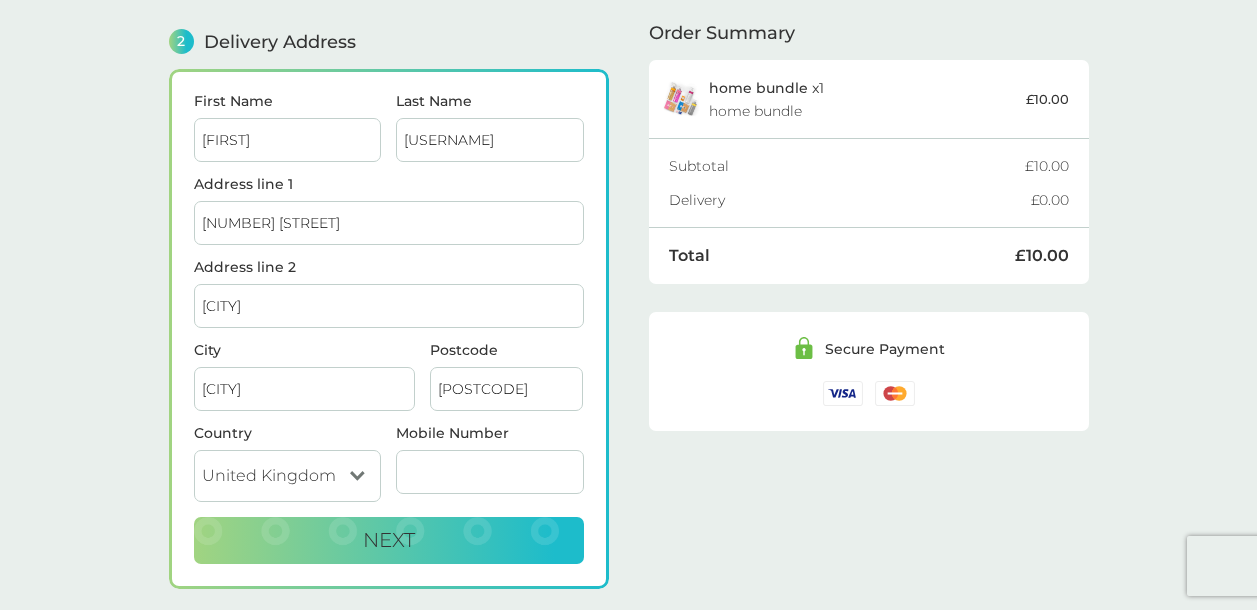 type on "[CITY]" 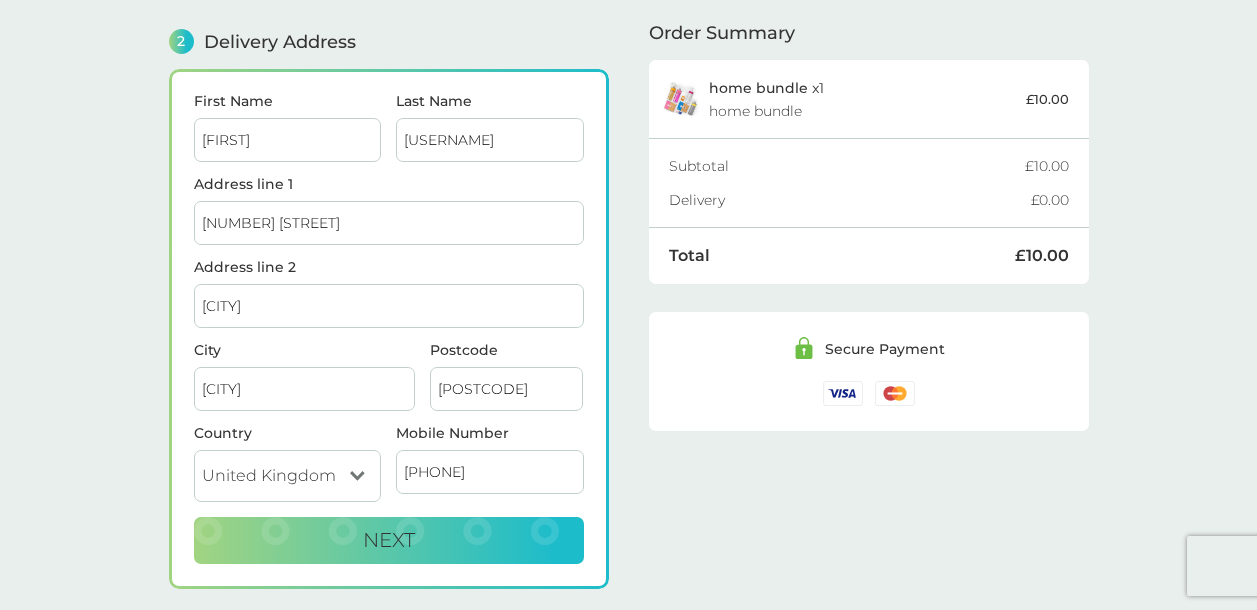 type on "[PHONE]" 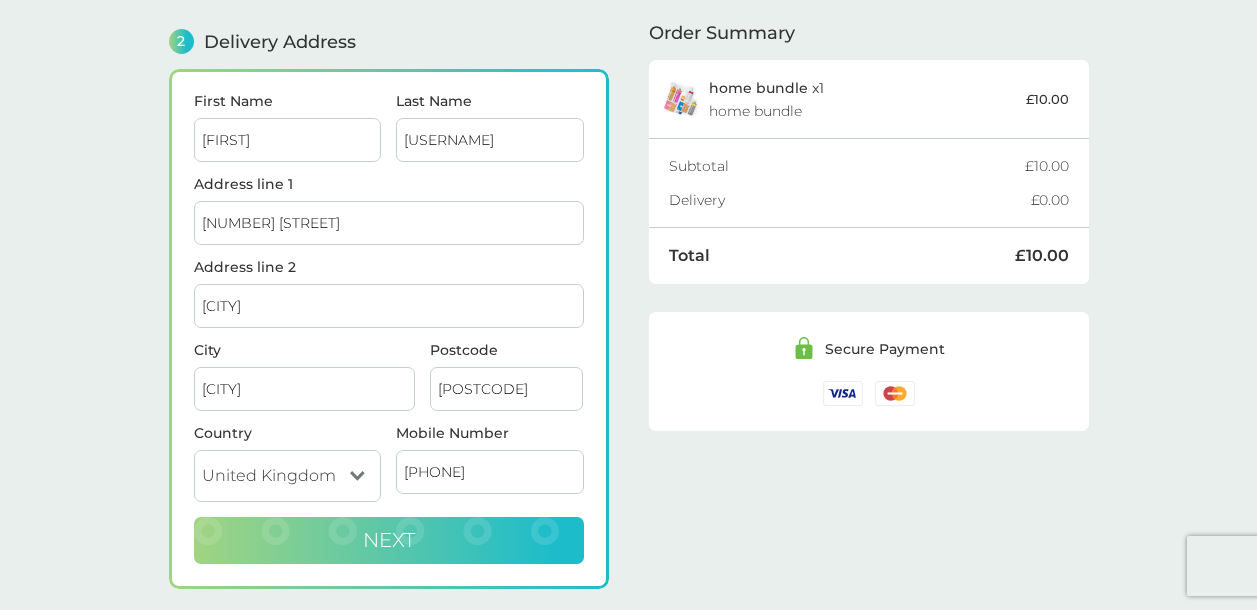 click on "Next" at bounding box center (389, 541) 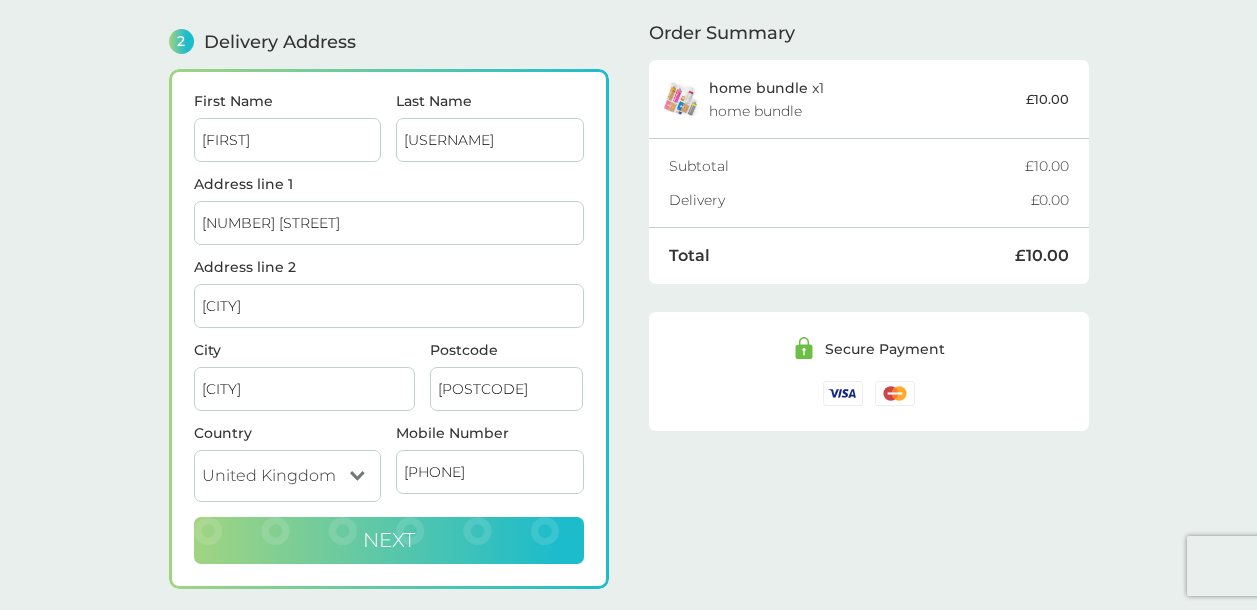 checkbox on "true" 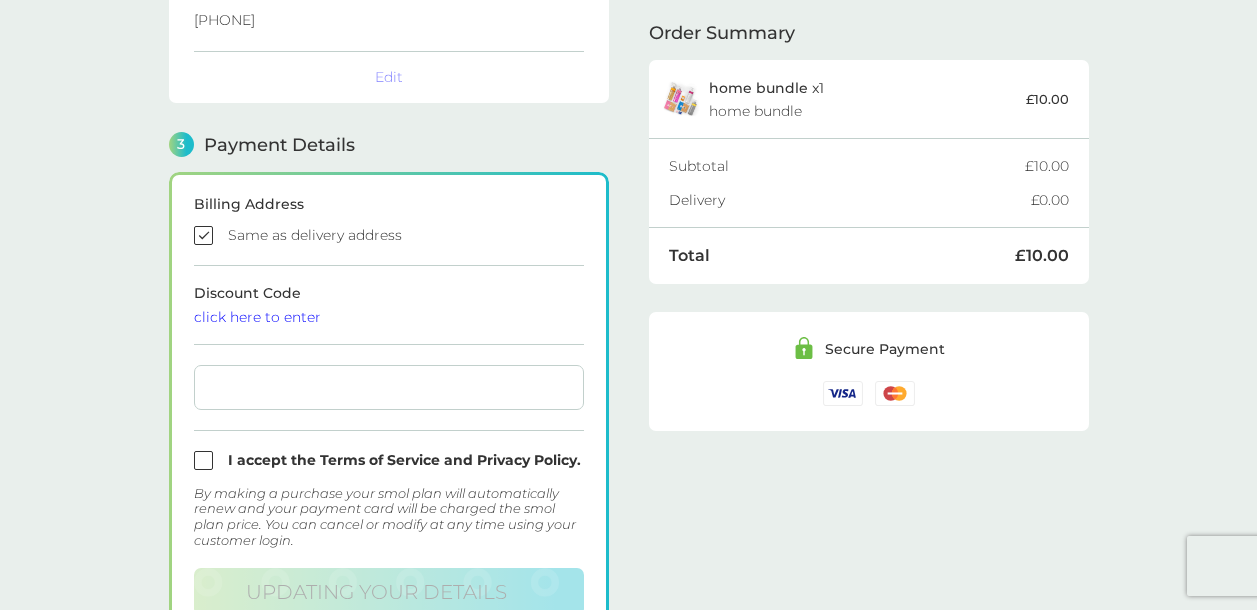 scroll, scrollTop: 572, scrollLeft: 0, axis: vertical 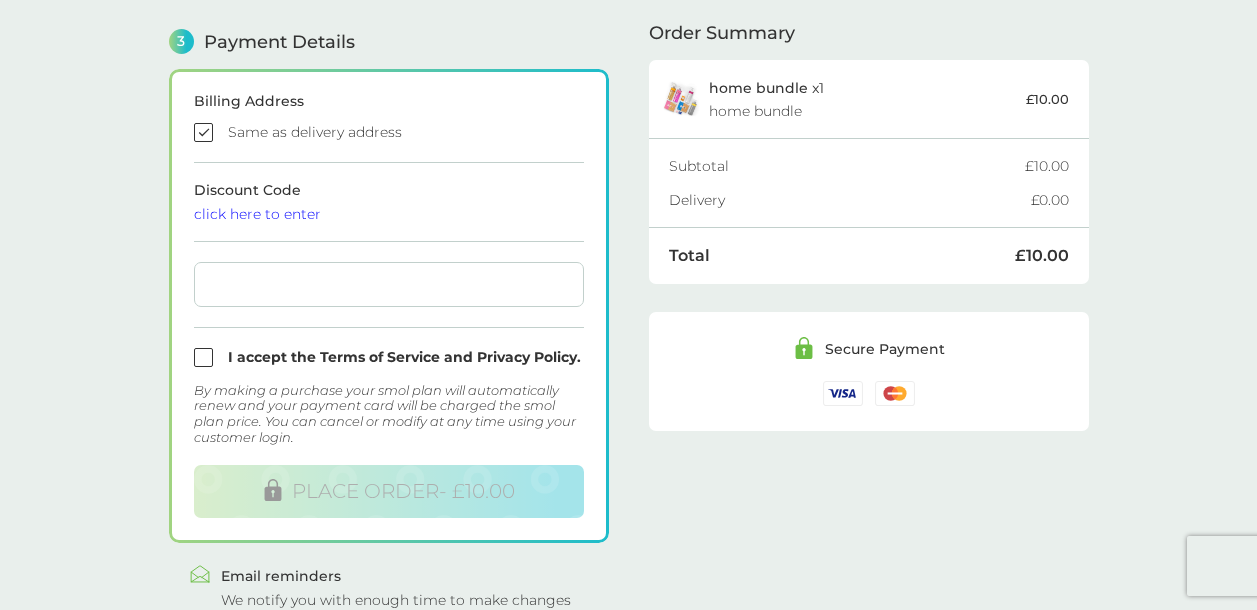 click on "click here to enter" at bounding box center [389, 214] 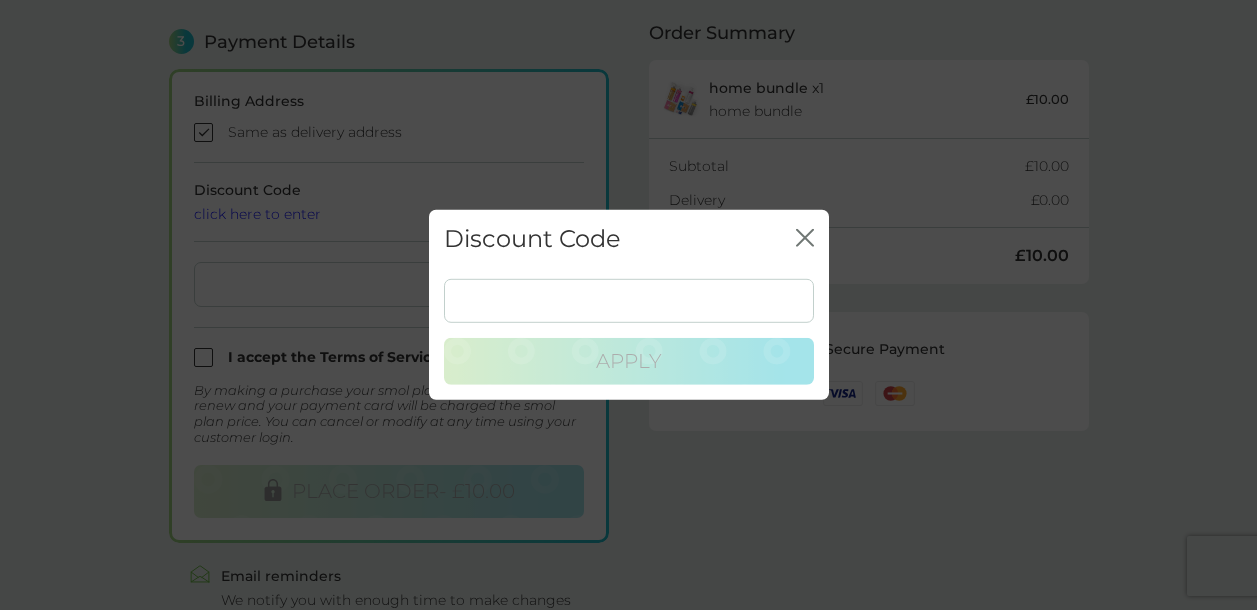 click on "Discount Code close" at bounding box center [629, 239] 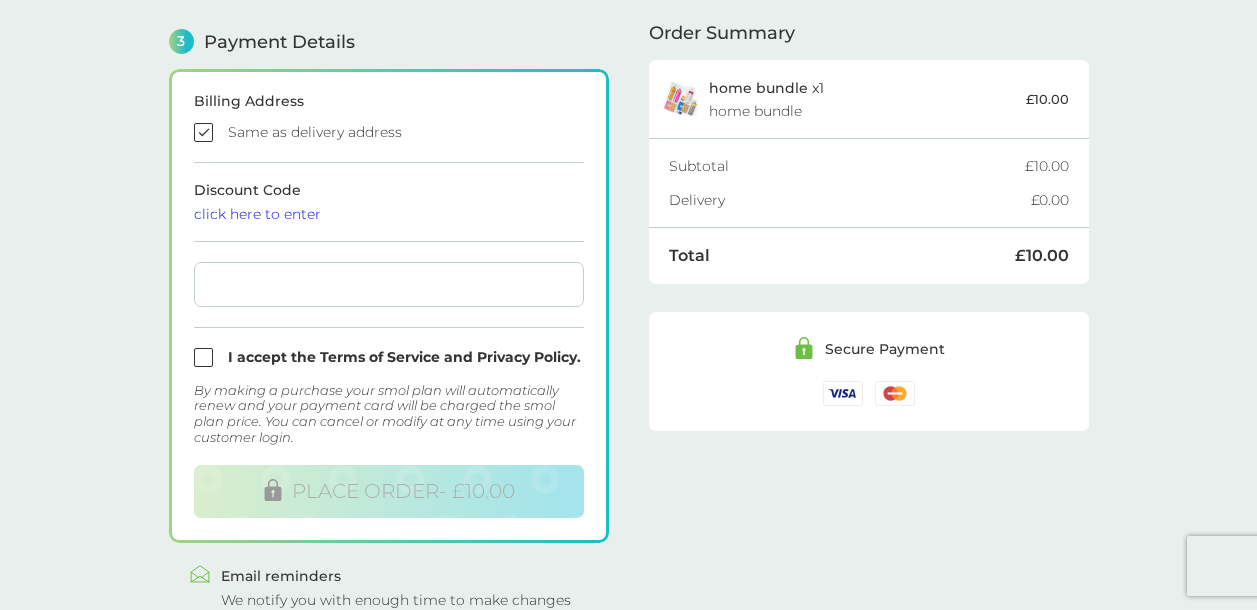 click at bounding box center [389, 357] 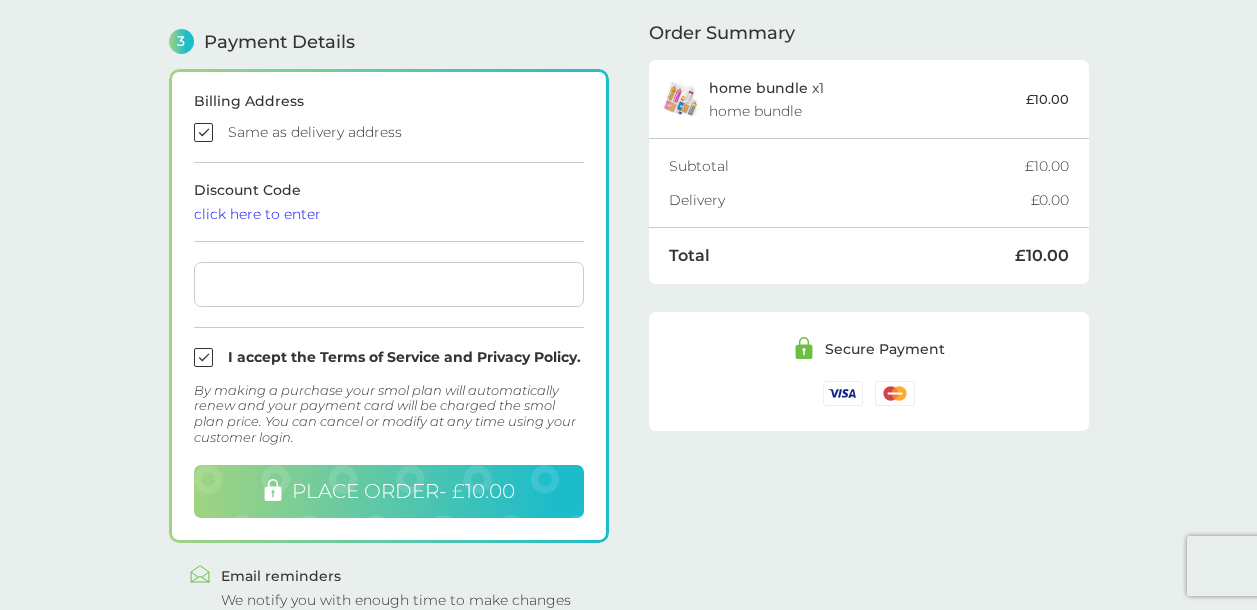 click on "PLACE ORDER  -   £10.00" at bounding box center [389, 491] 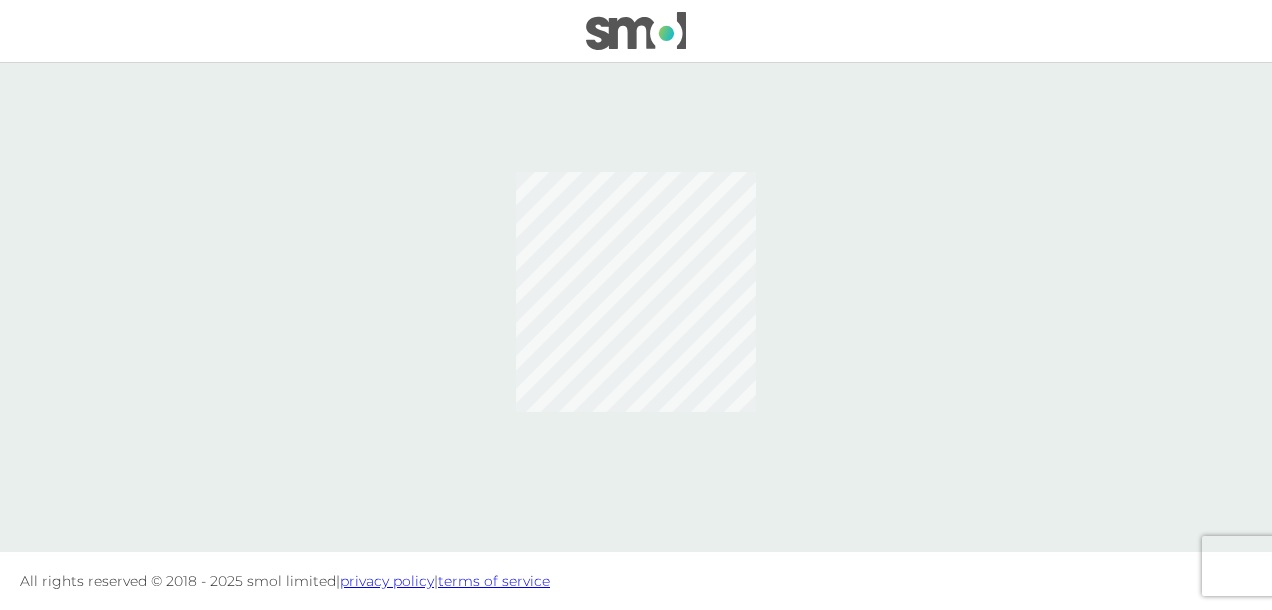 scroll, scrollTop: 0, scrollLeft: 0, axis: both 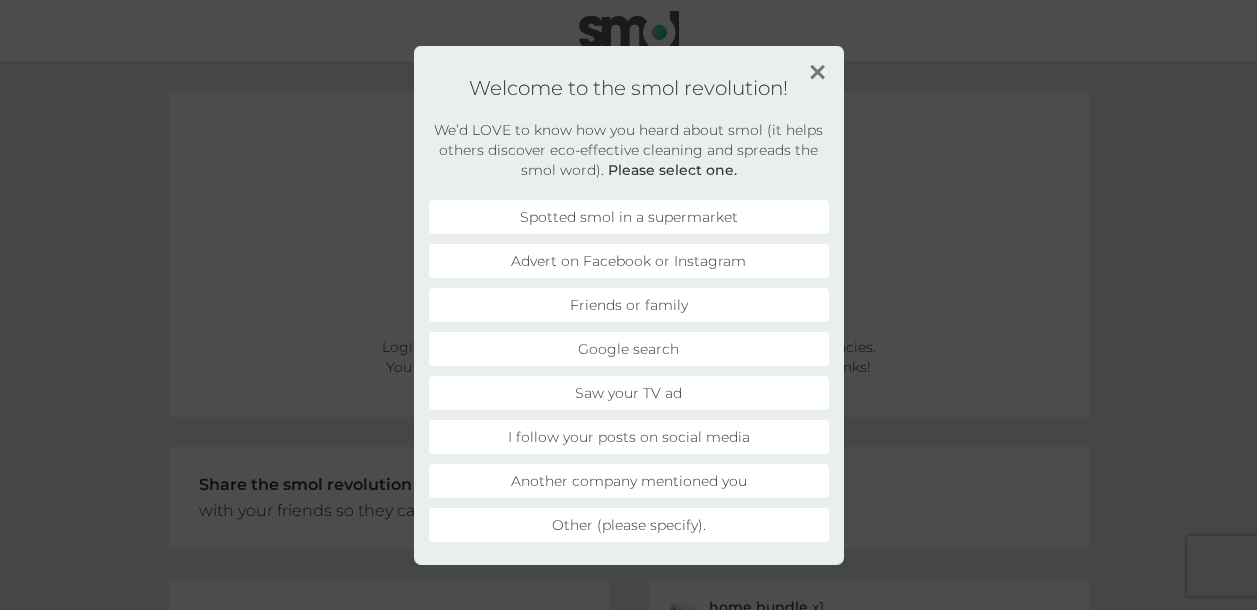 click on "Spotted smol in a supermarket" at bounding box center (629, 217) 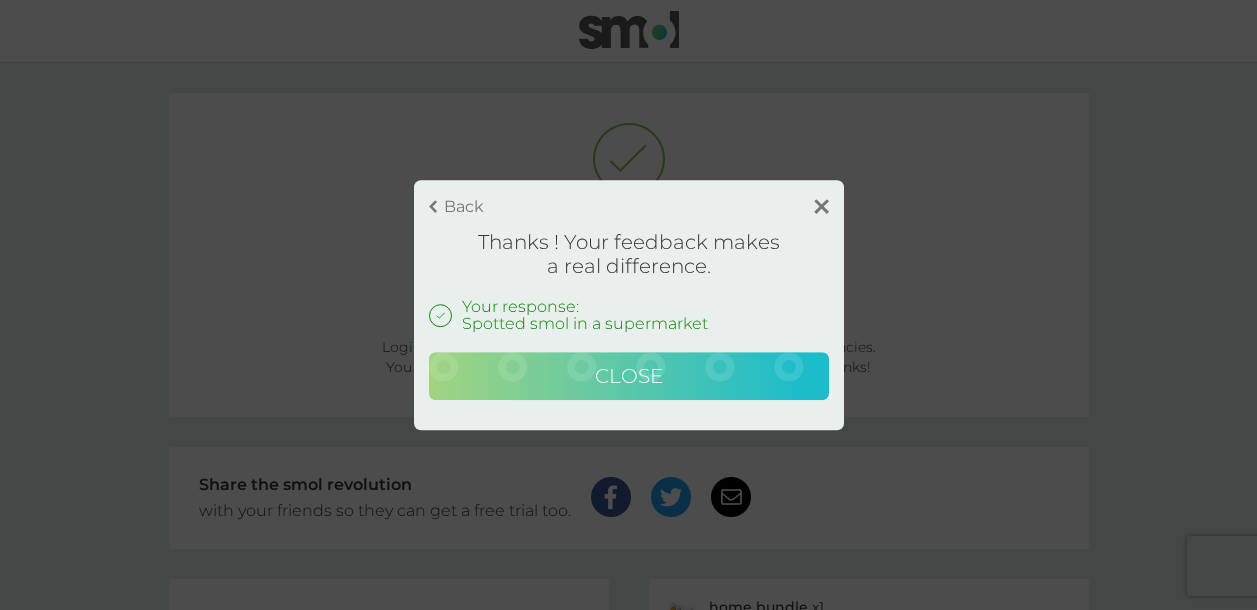click on "Close" at bounding box center [629, 376] 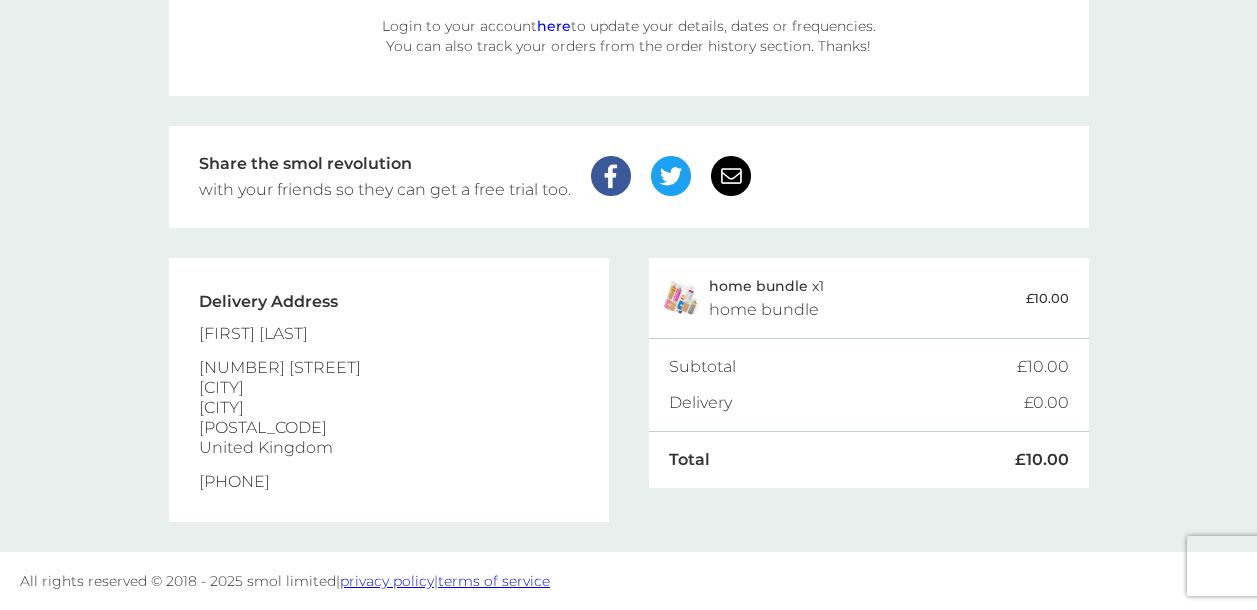 scroll, scrollTop: 0, scrollLeft: 0, axis: both 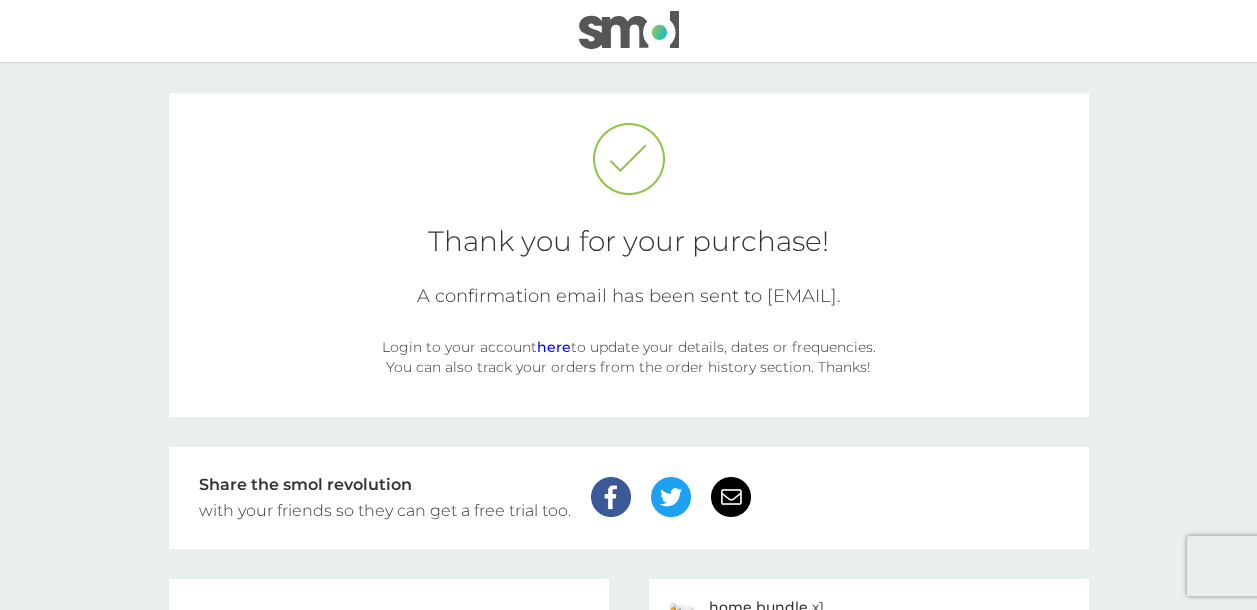 click on "here" at bounding box center [554, 347] 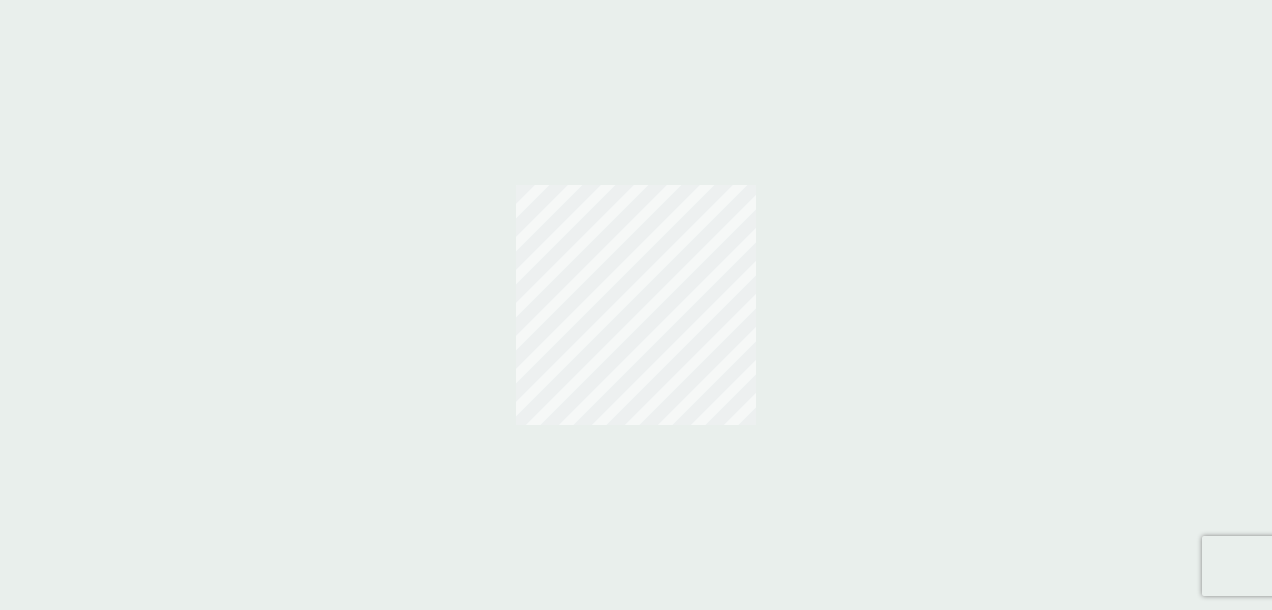 scroll, scrollTop: 0, scrollLeft: 0, axis: both 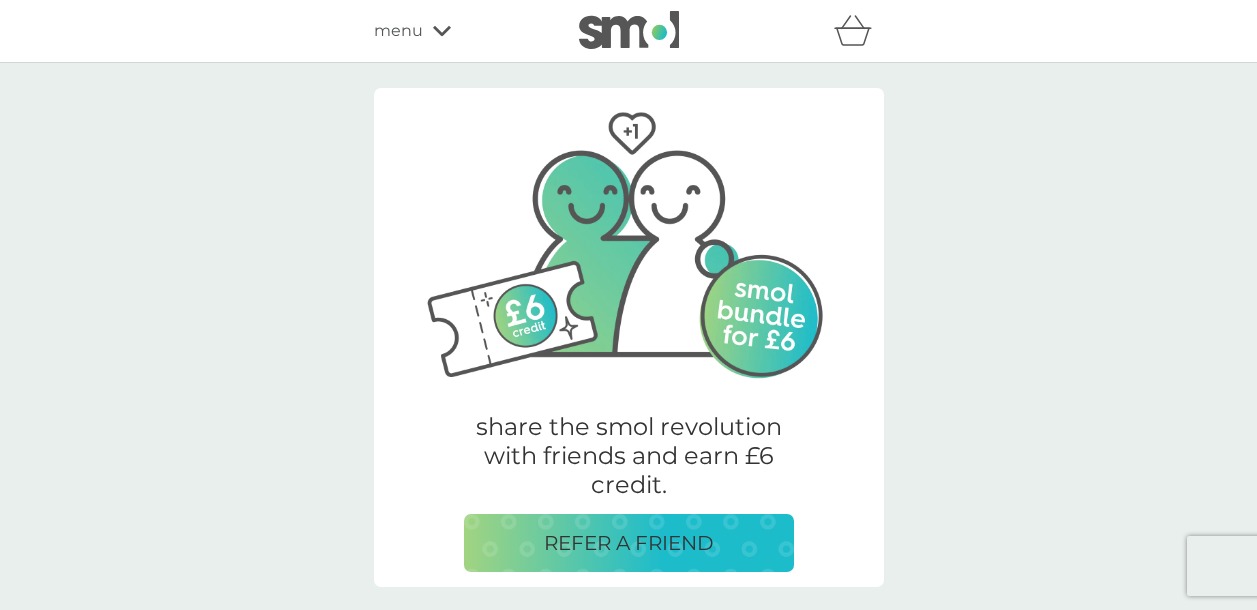 click on "menu" at bounding box center [398, 31] 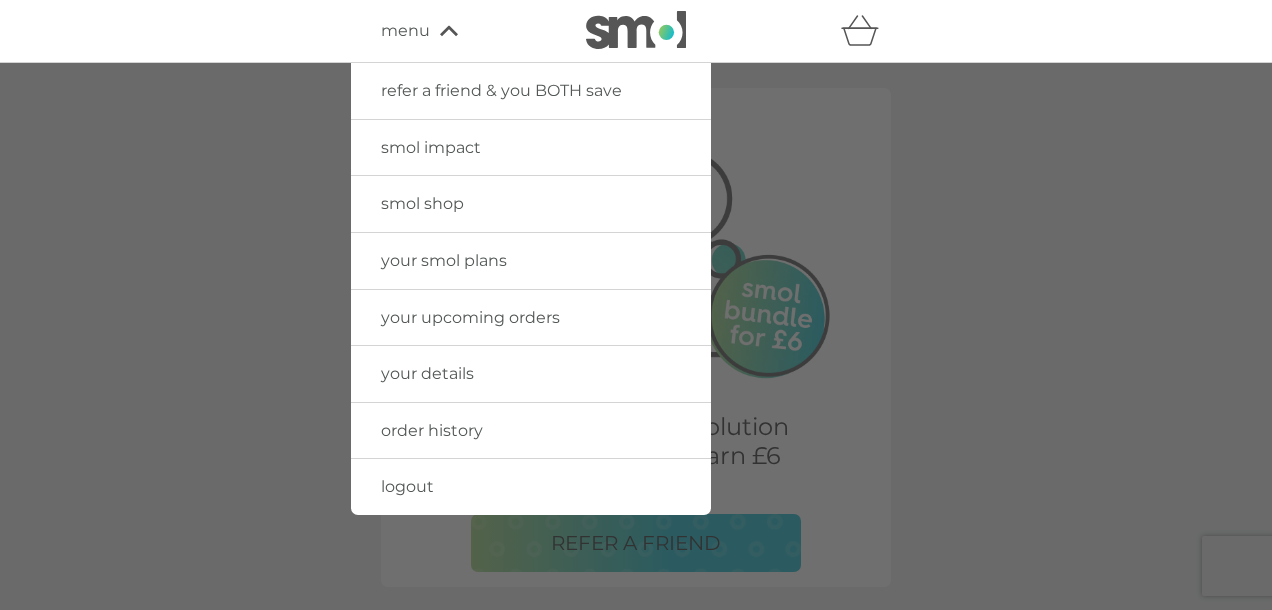 click on "your upcoming orders" at bounding box center (470, 317) 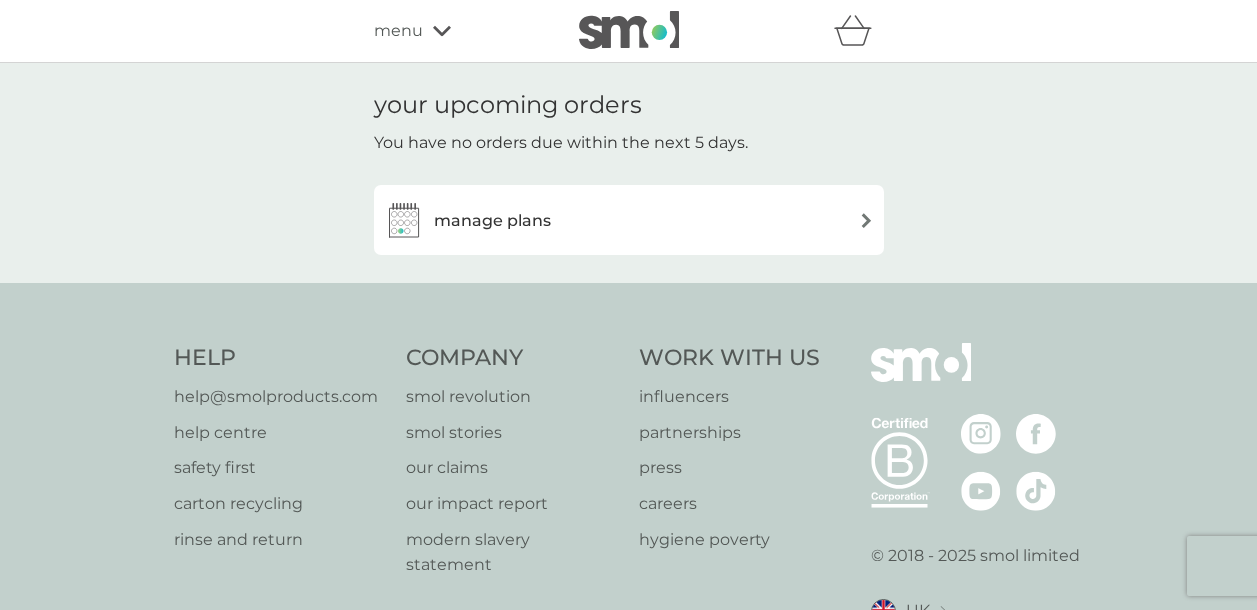 click on "manage plans" at bounding box center [467, 220] 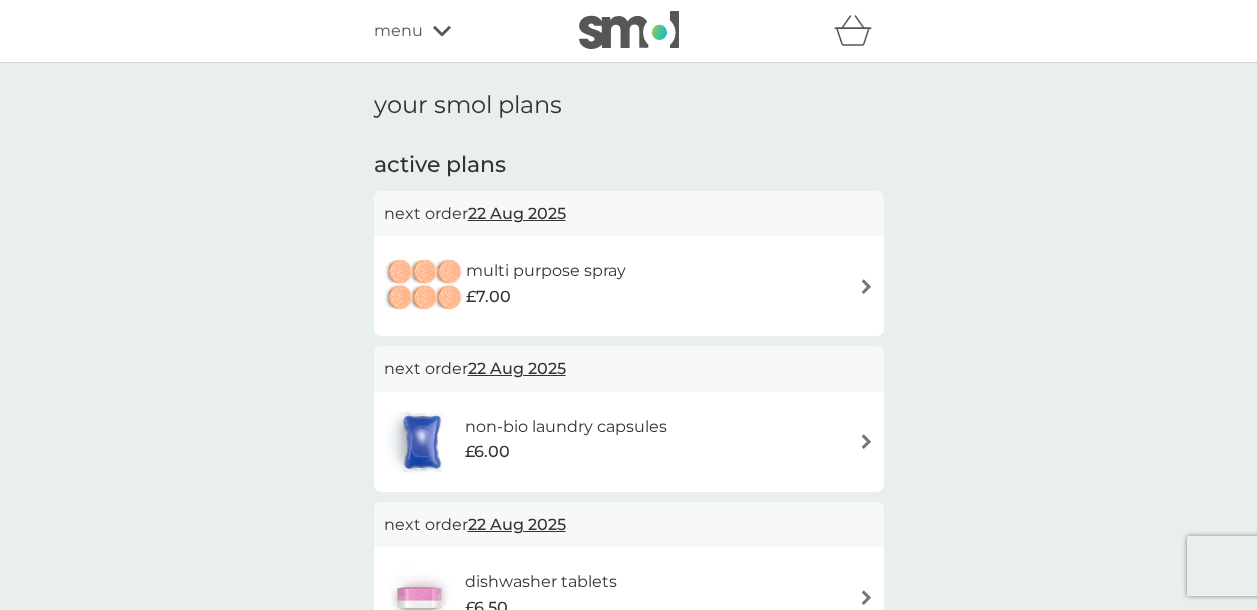 click on "your smol plans active plans next order  22 Aug 2025 multi purpose spray £7.00 next order  22 Aug 2025 non-bio laundry capsules £6.00 next order  22 Aug 2025 dishwasher tablets £6.50 next order  22 Aug 2025 washing up liquid £8.50 next order  10 Oct 2025 fabric conditioner £11.50 next order  10 Oct 2025 stain gel £12.50" at bounding box center [628, 612] 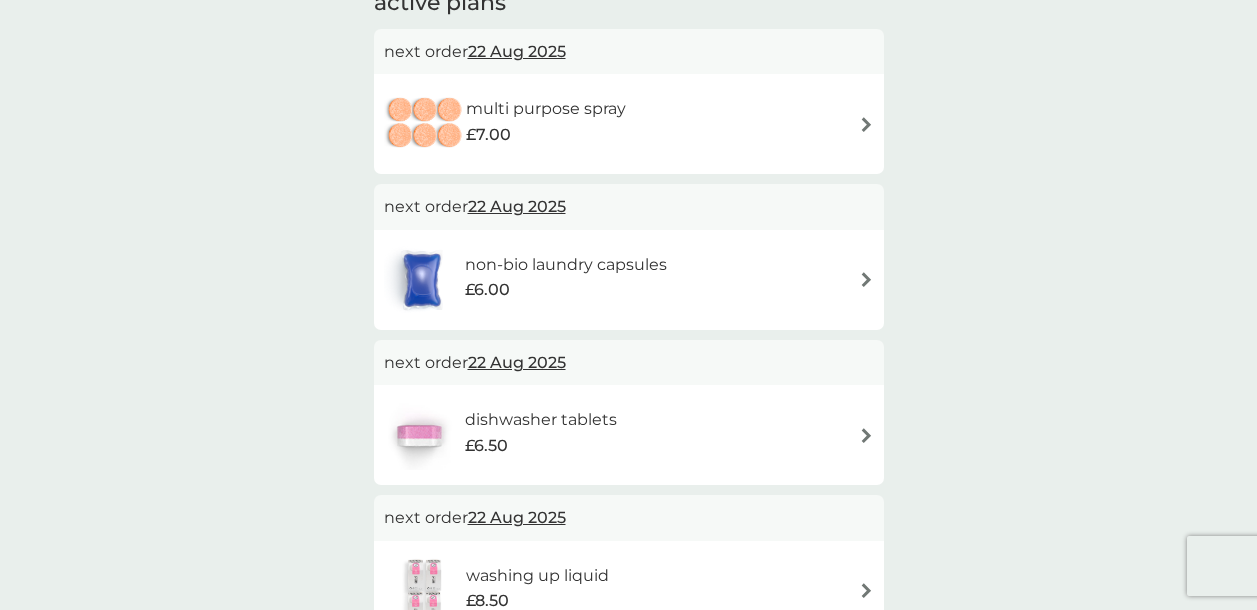 scroll, scrollTop: 0, scrollLeft: 0, axis: both 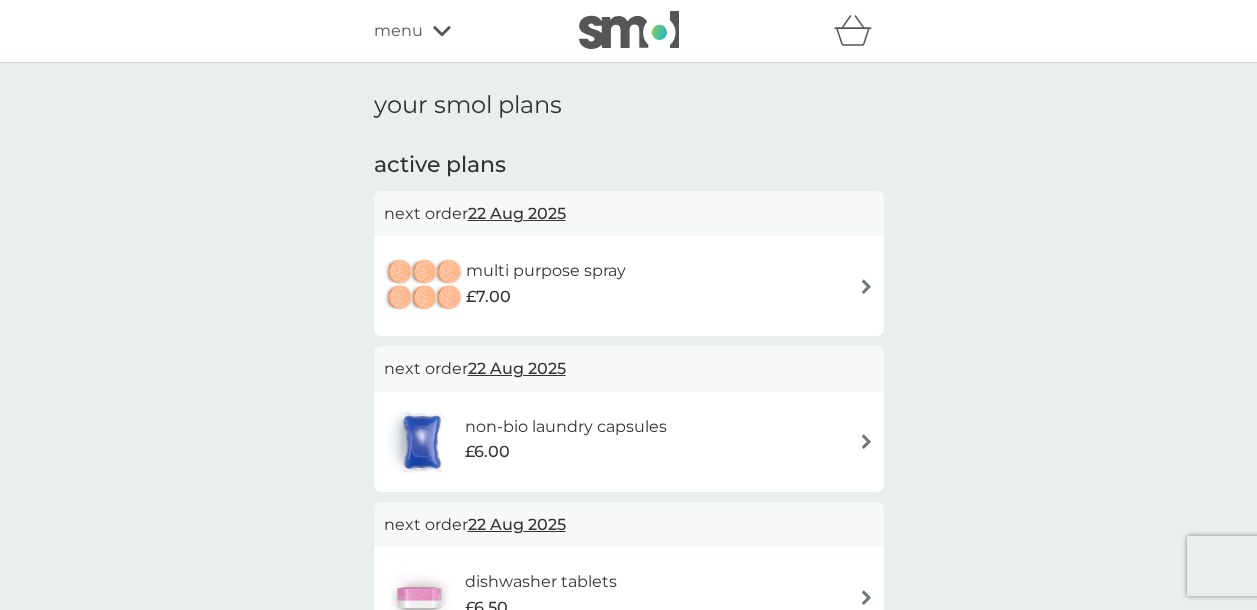 click at bounding box center (866, 286) 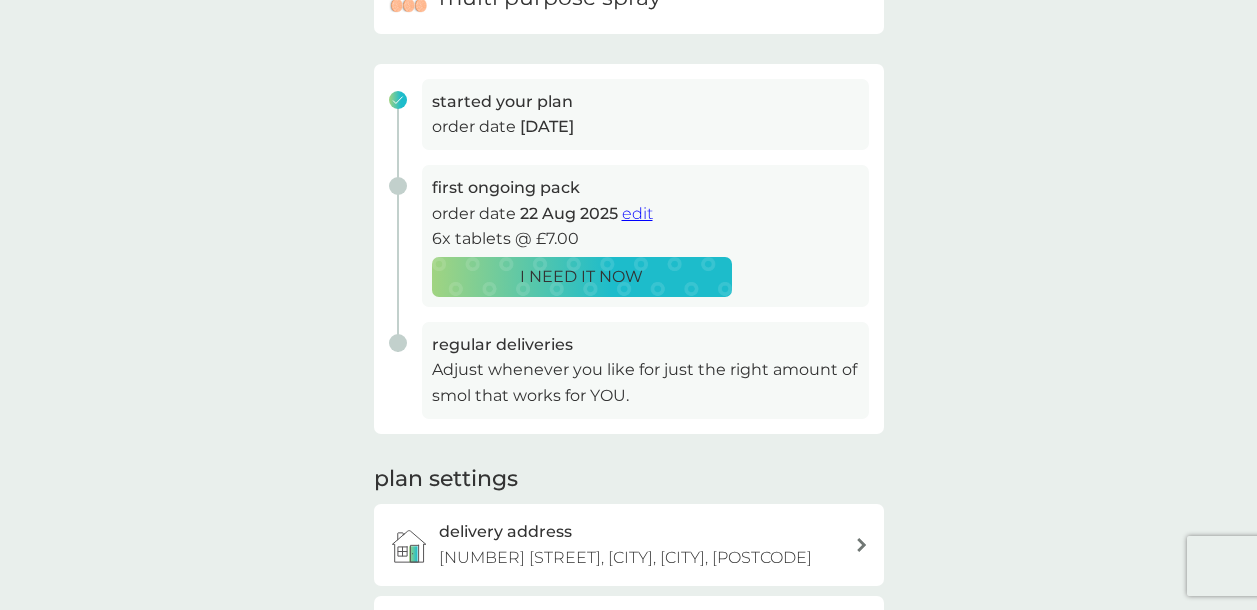 scroll, scrollTop: 253, scrollLeft: 0, axis: vertical 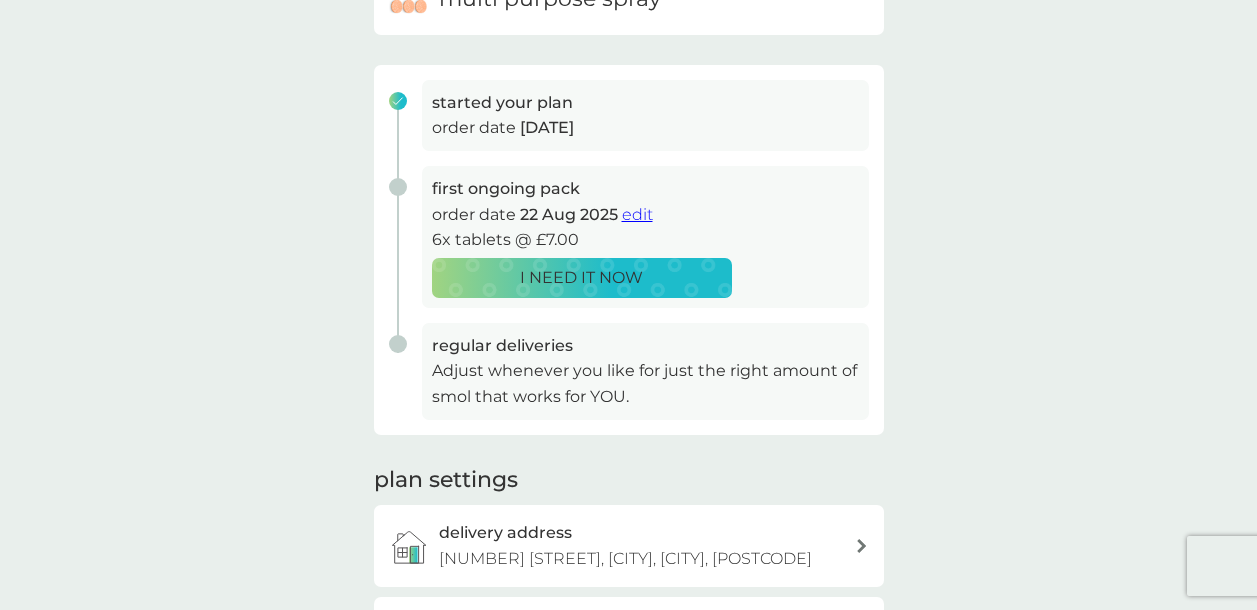 click on "edit" at bounding box center (637, 214) 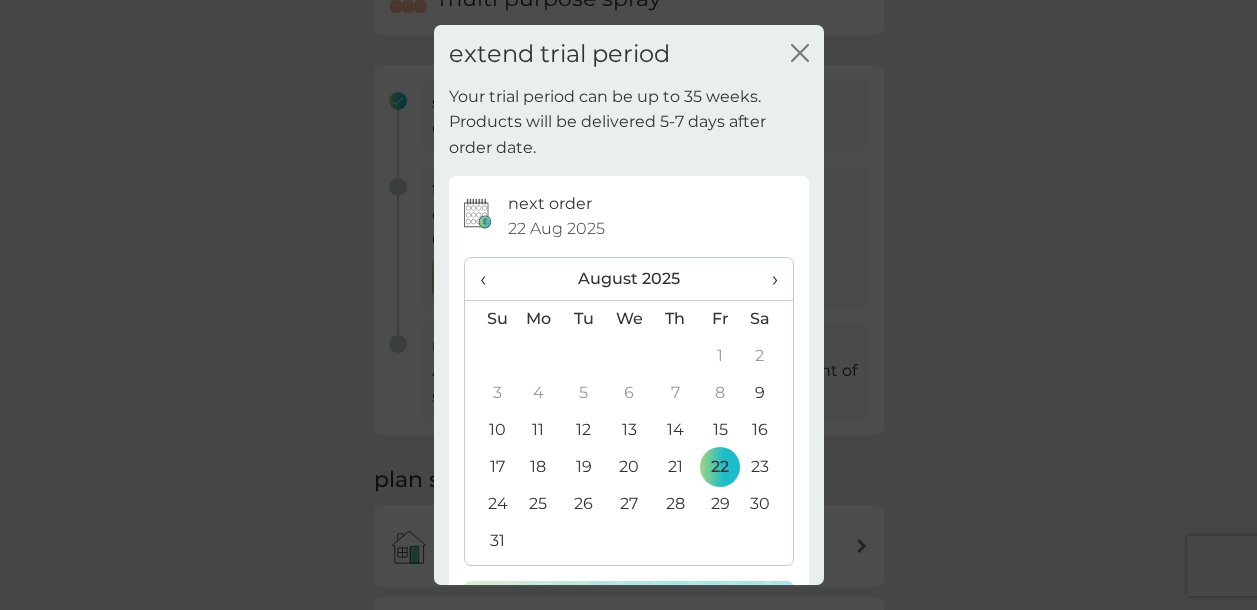 click on "extend trial period close" at bounding box center [629, 54] 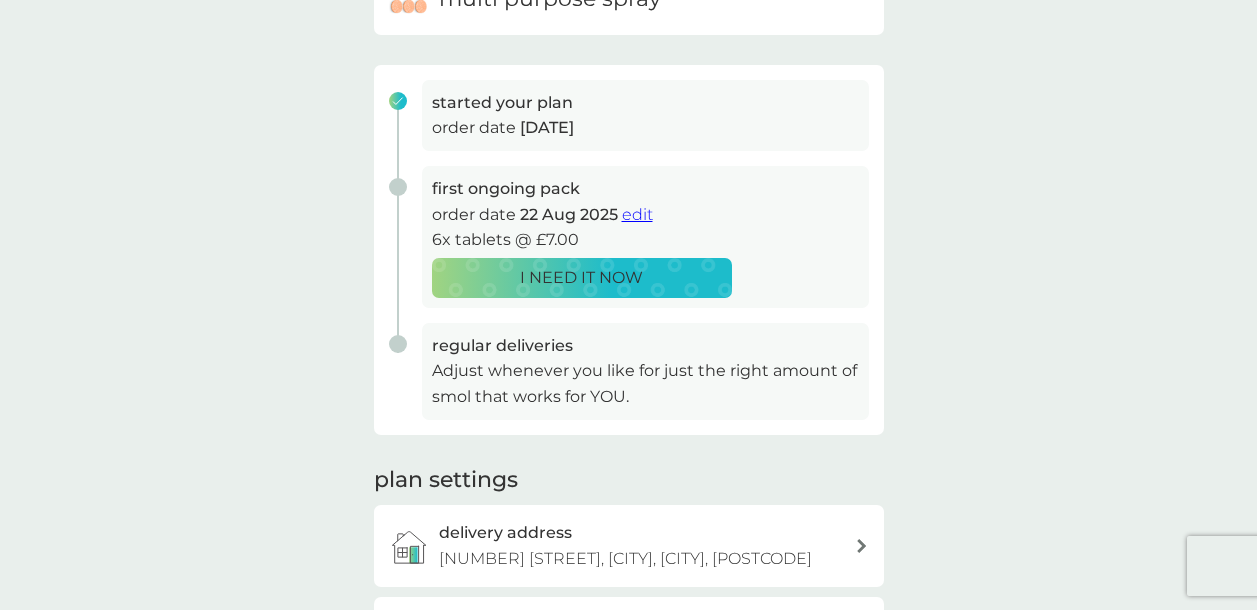 scroll, scrollTop: 0, scrollLeft: 0, axis: both 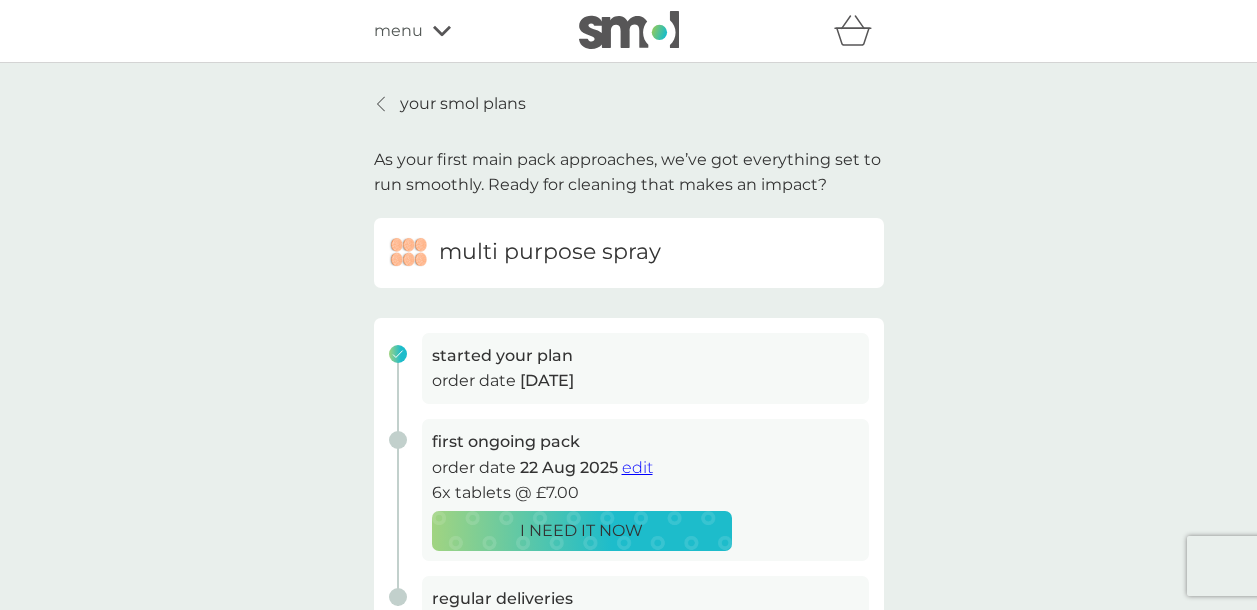 click on "menu" at bounding box center [398, 31] 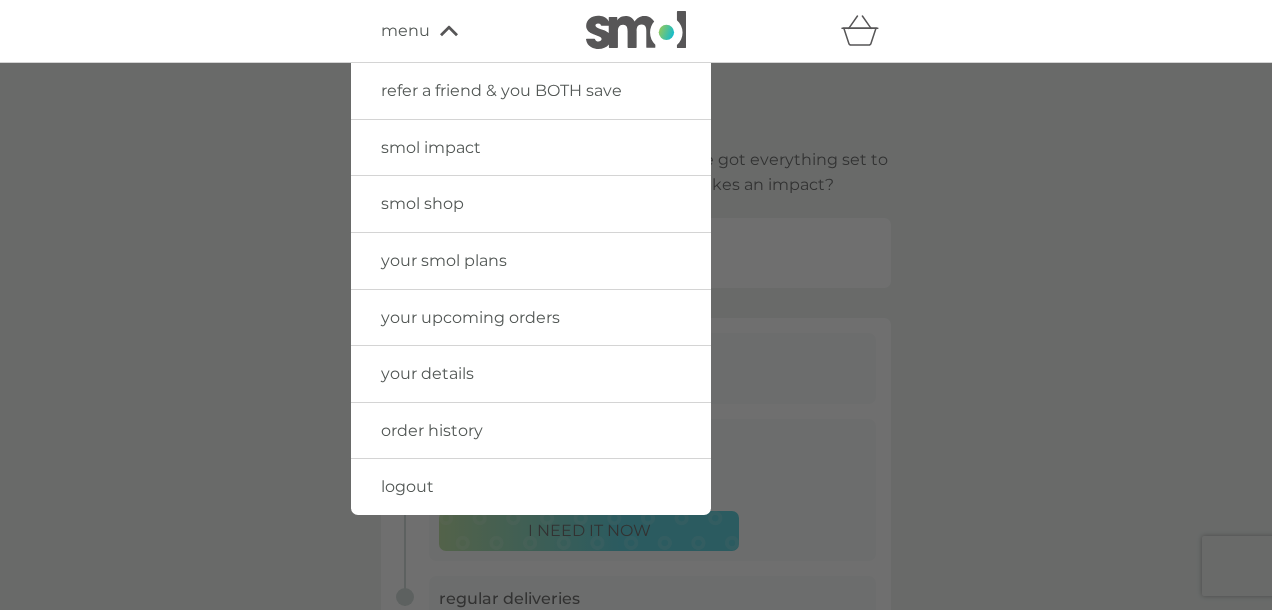 click on "your smol plans" at bounding box center (444, 260) 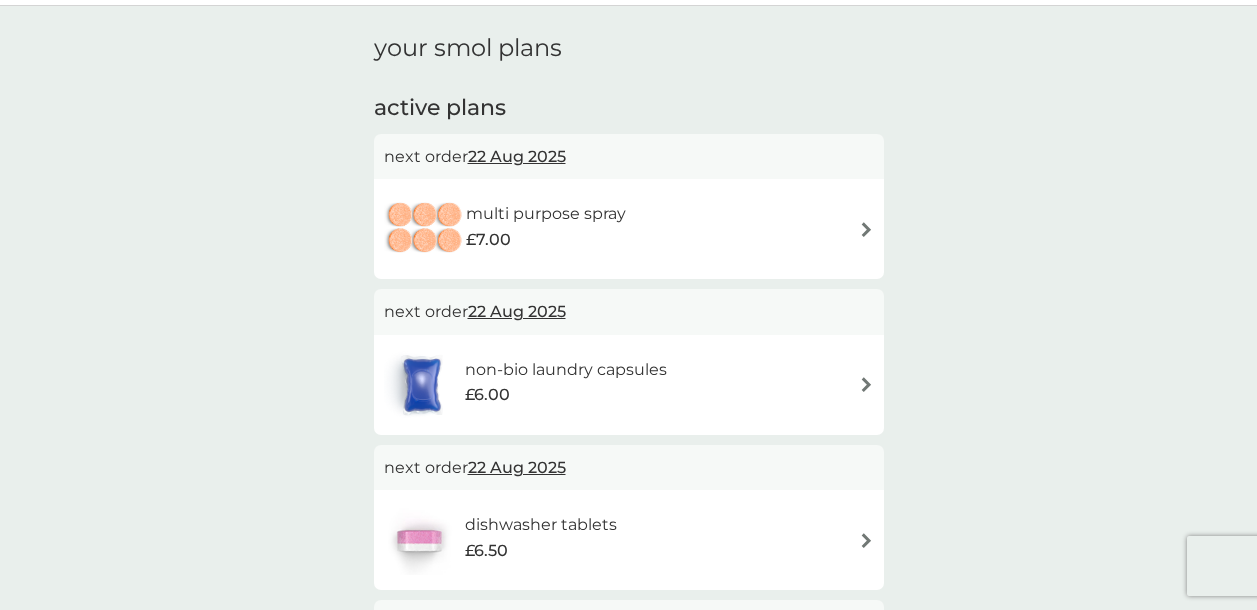 scroll, scrollTop: 56, scrollLeft: 0, axis: vertical 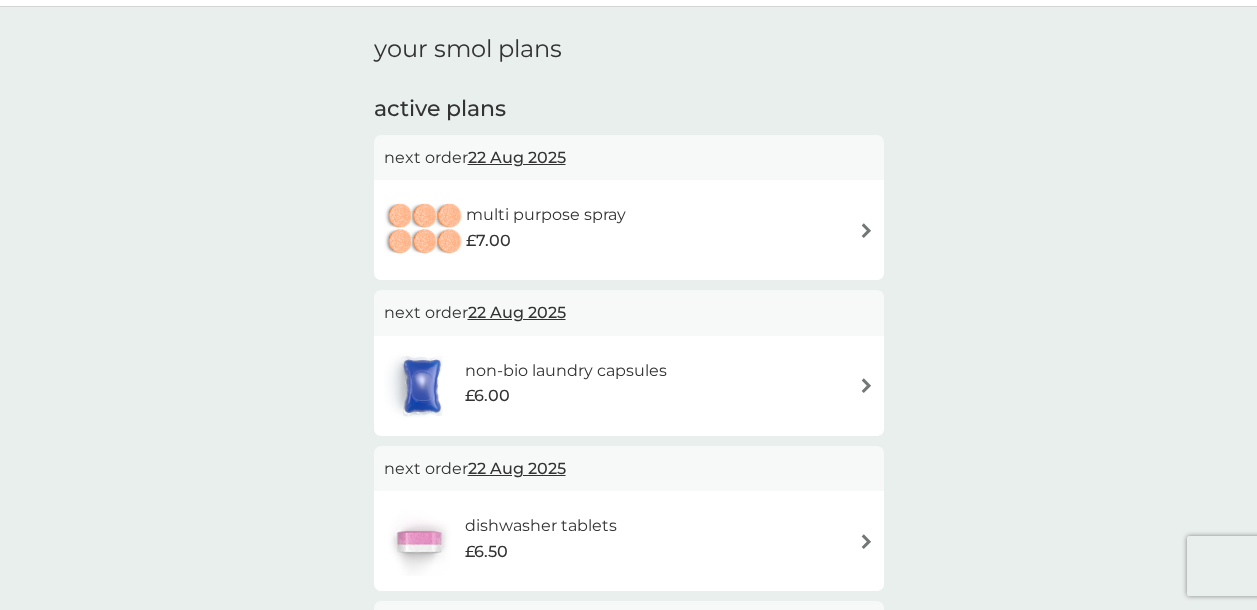 click on "multi purpose spray £7.00" at bounding box center (629, 230) 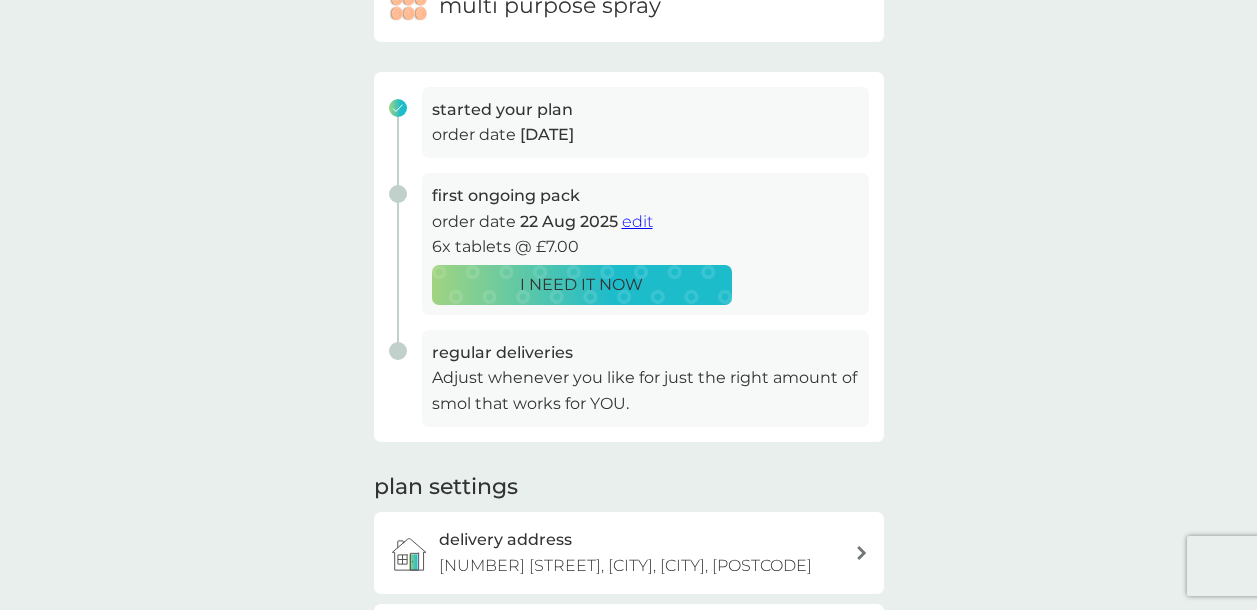 scroll, scrollTop: 247, scrollLeft: 0, axis: vertical 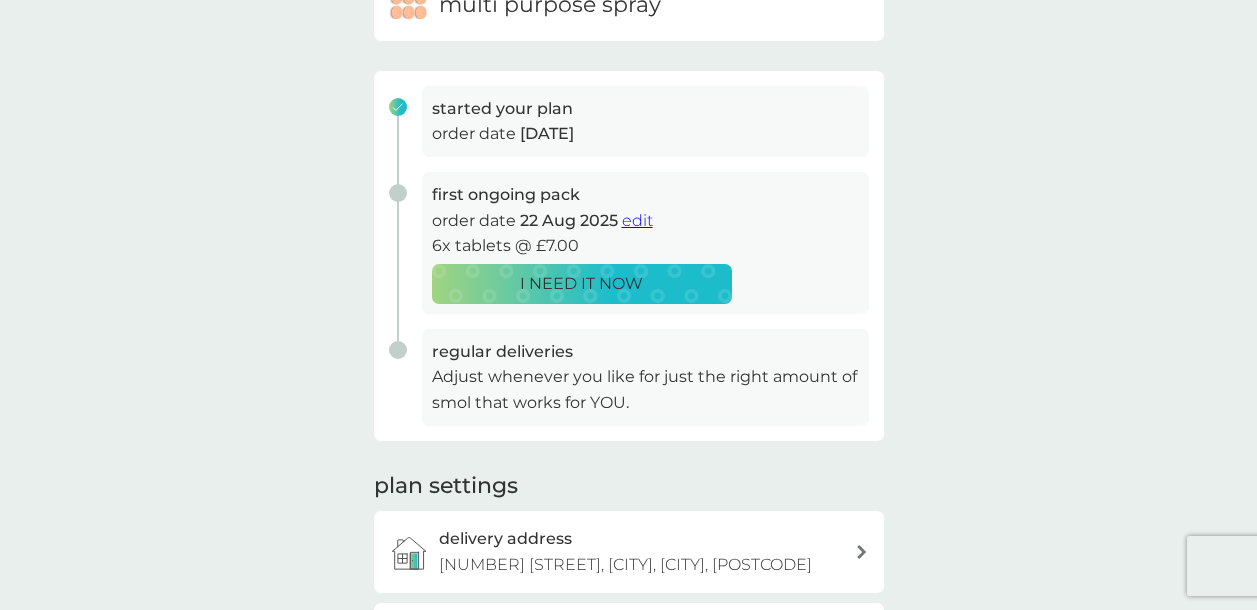 click on "regular deliveries Adjust whenever you like for just the right amount of smol that works for YOU." at bounding box center (621, 377) 